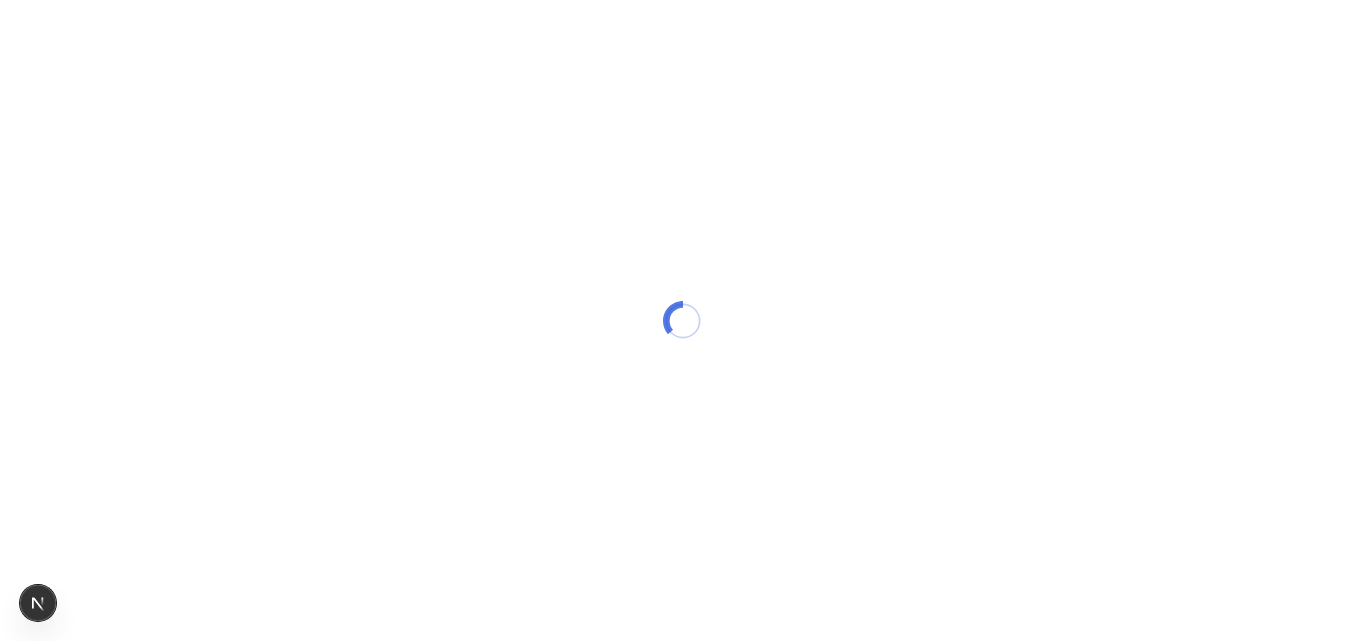 scroll, scrollTop: 0, scrollLeft: 0, axis: both 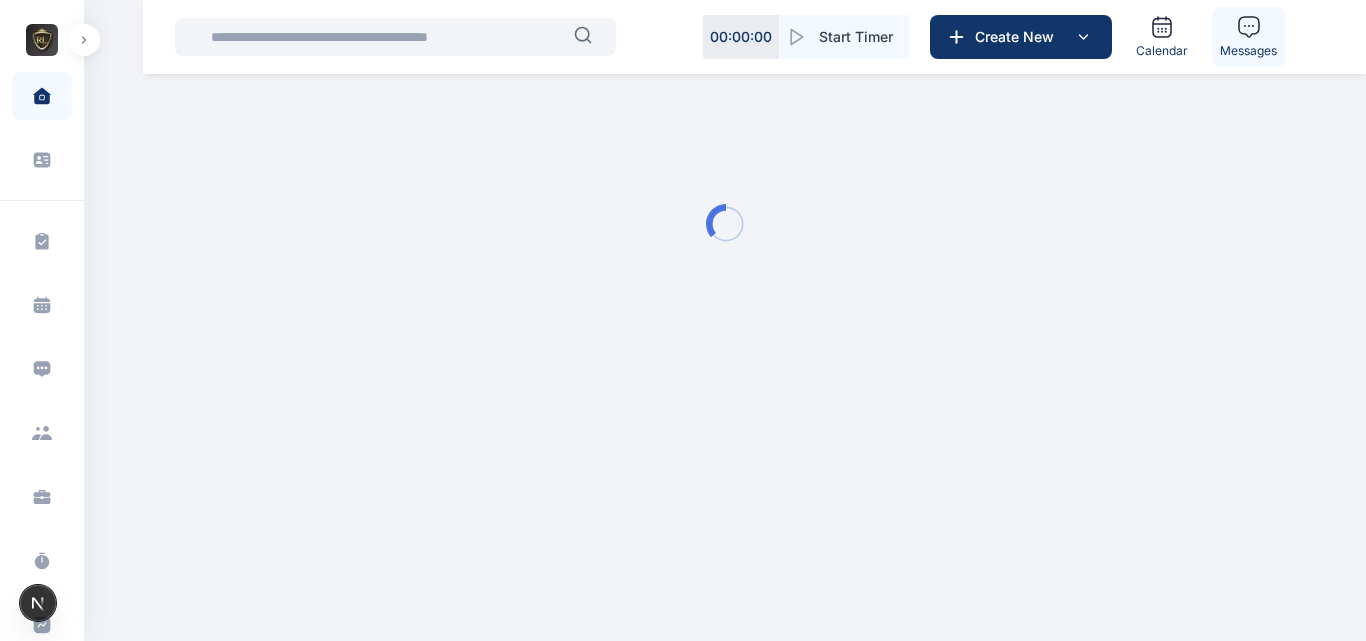 click on "Messages" at bounding box center [1248, 51] 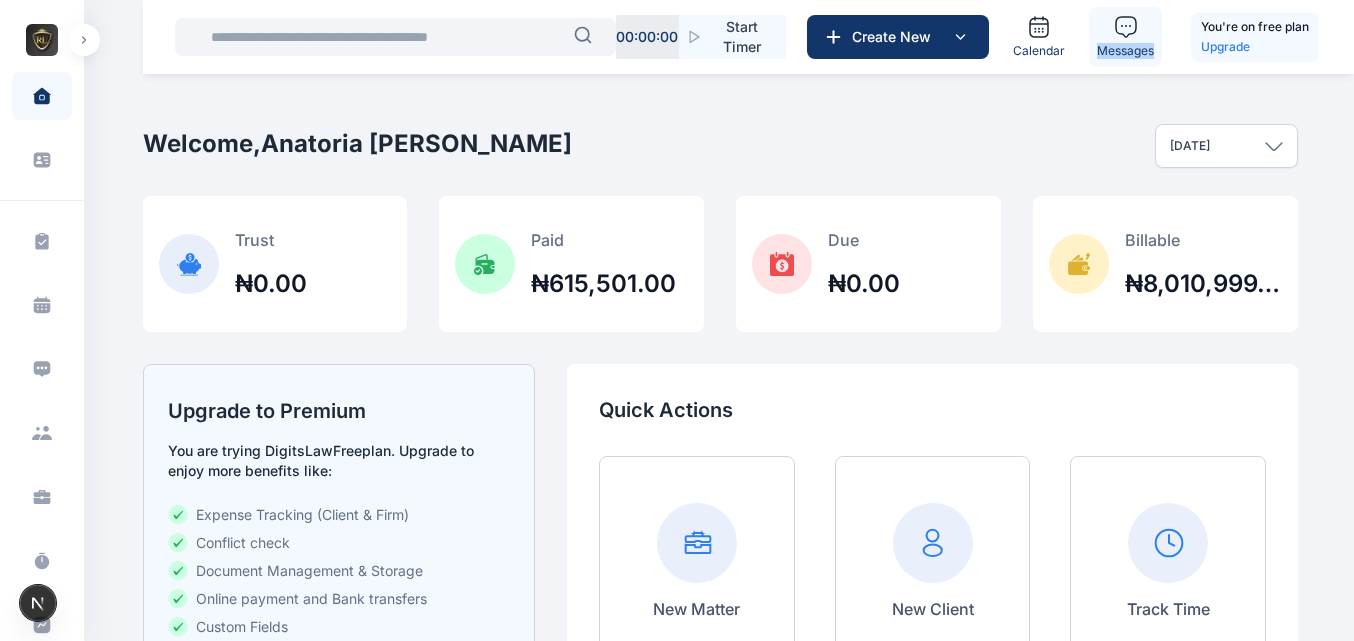 drag, startPoint x: 1163, startPoint y: 43, endPoint x: 1133, endPoint y: 30, distance: 32.695564 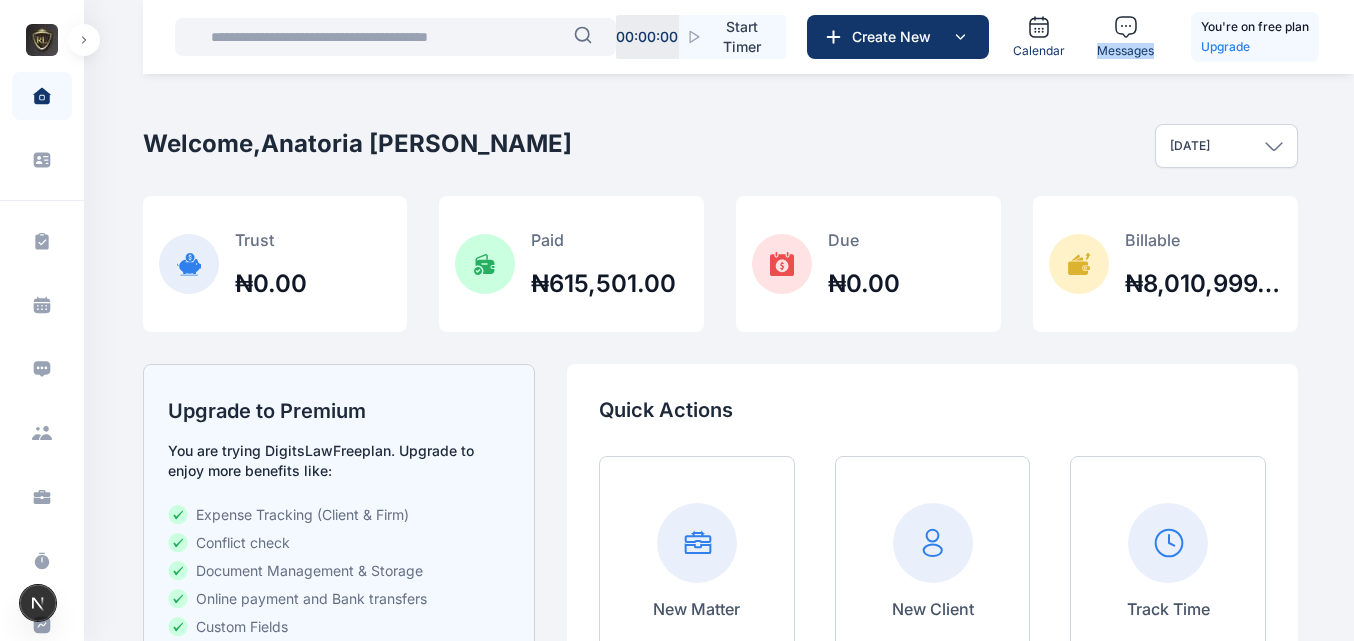 click on "Welcome,  Anatoria [PERSON_NAME] [DATE] [DATE] This week This month This year All time Custom dates" at bounding box center [720, 146] 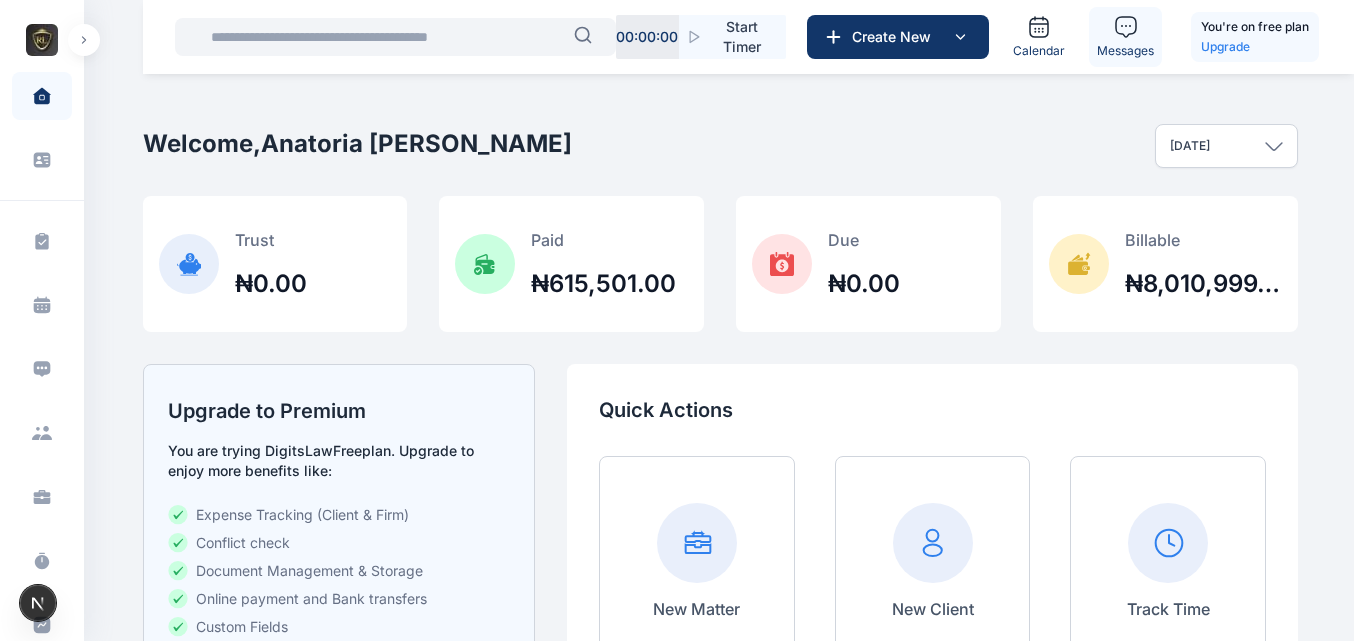 click on "Messages" at bounding box center [1125, 51] 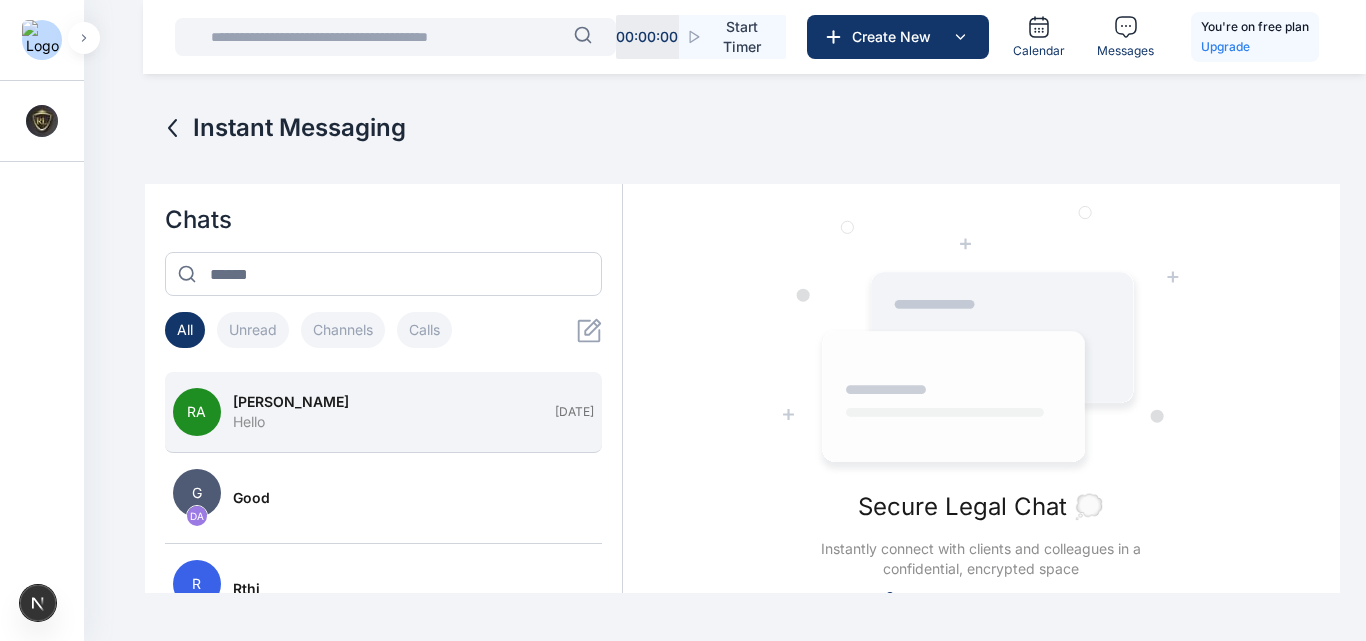 click on "[PERSON_NAME]" at bounding box center [388, 402] 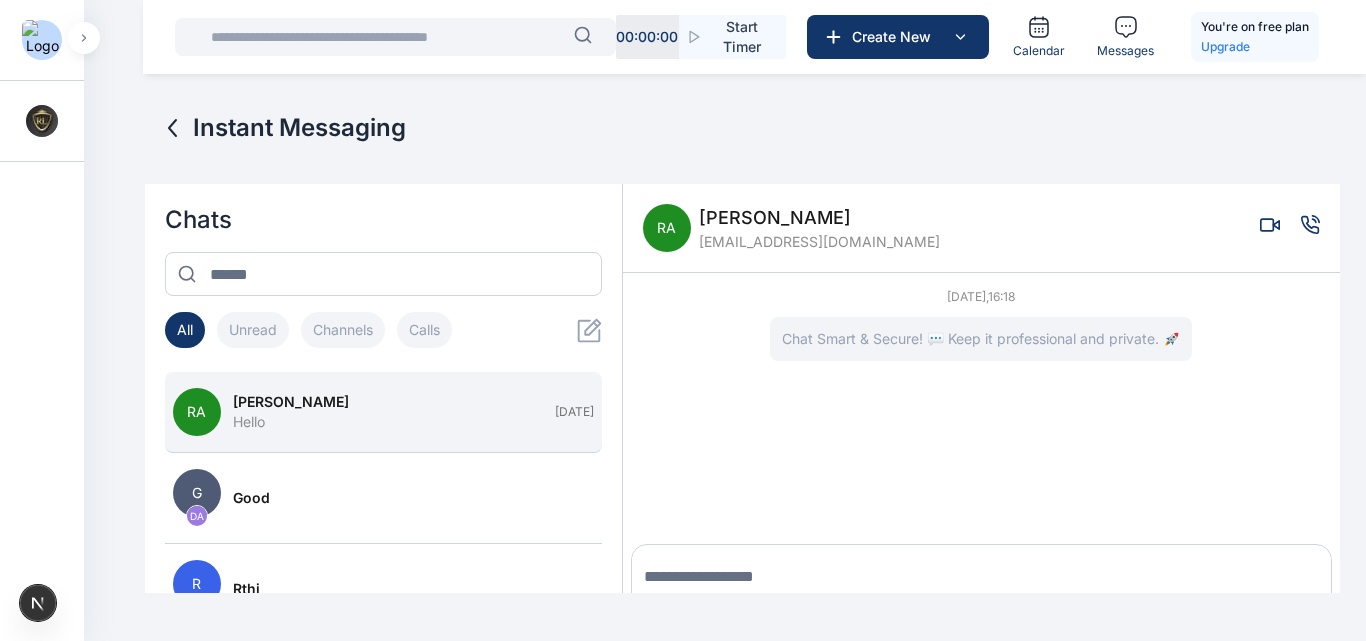scroll, scrollTop: 72, scrollLeft: 0, axis: vertical 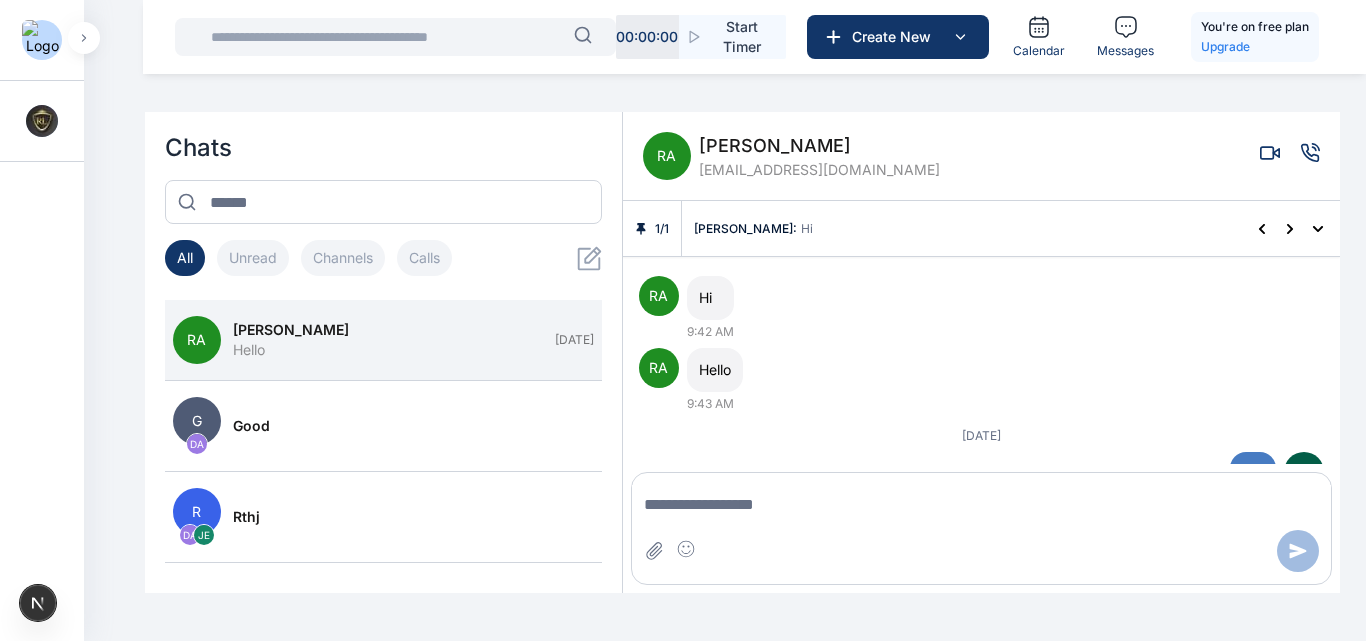 click on "RA [PERSON_NAME] [EMAIL_ADDRESS][DOMAIN_NAME]" at bounding box center (981, 156) 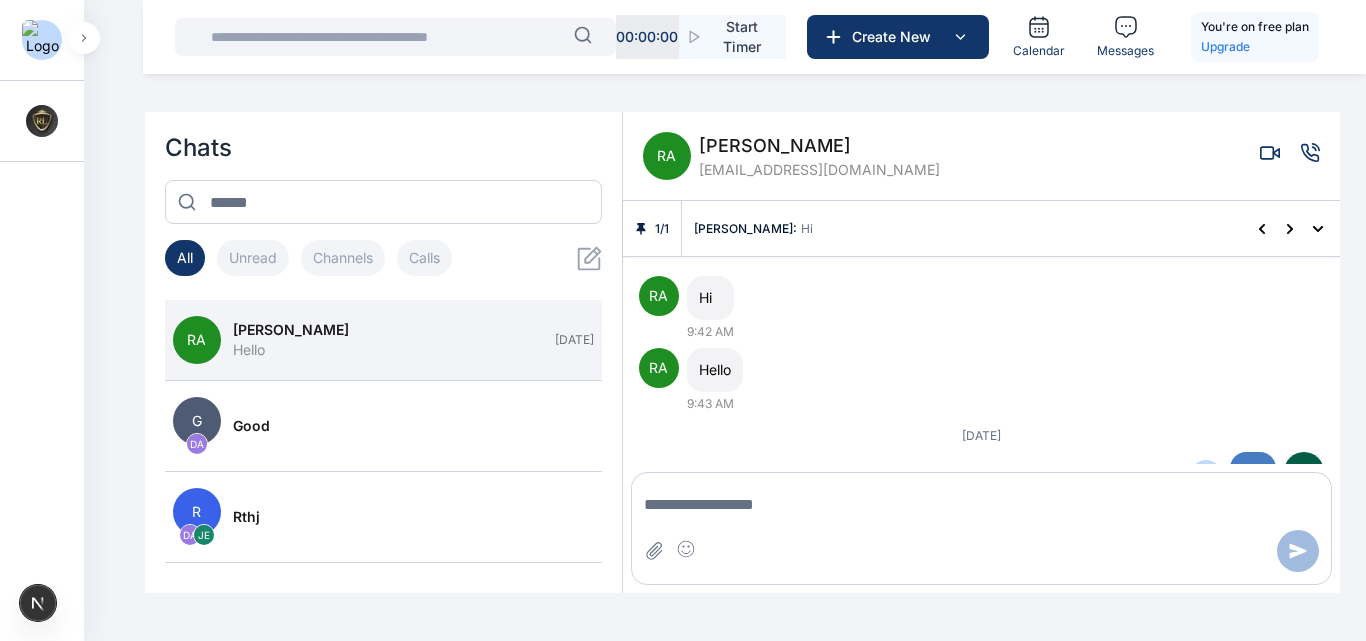 click on "Y Hi 9:38 AM" at bounding box center (981, 484) 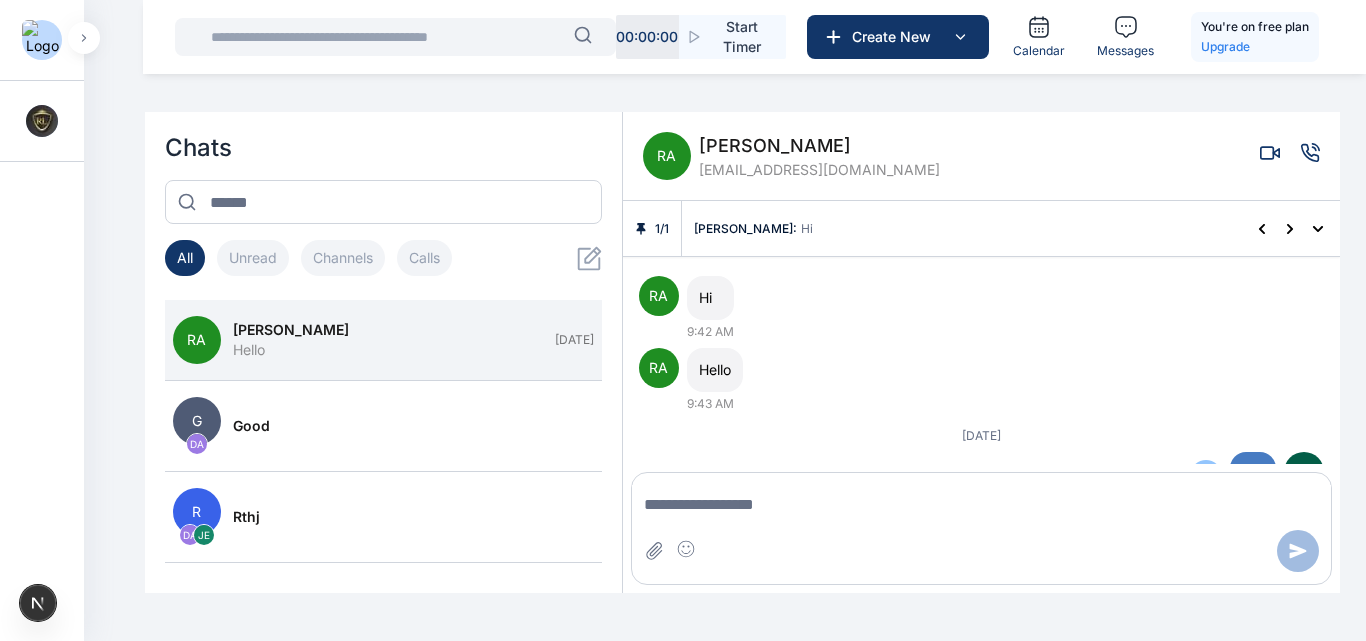 click 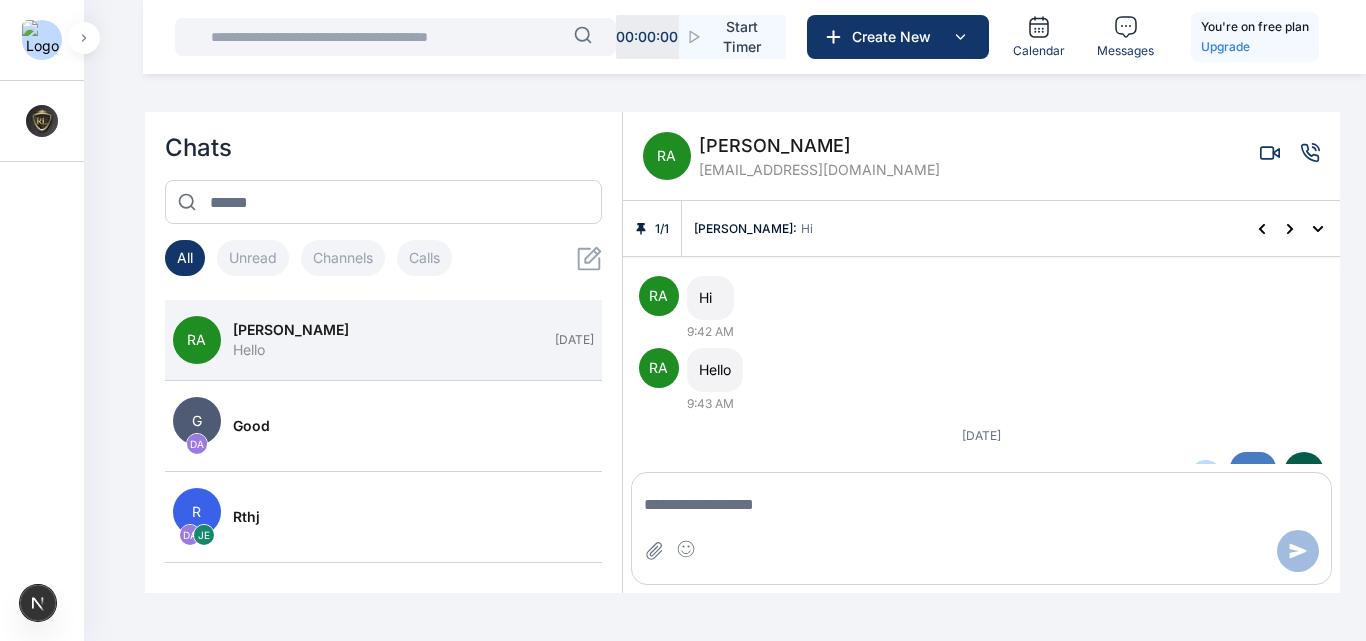 click on "Y Hi 9:38 AM Pin" at bounding box center (981, 484) 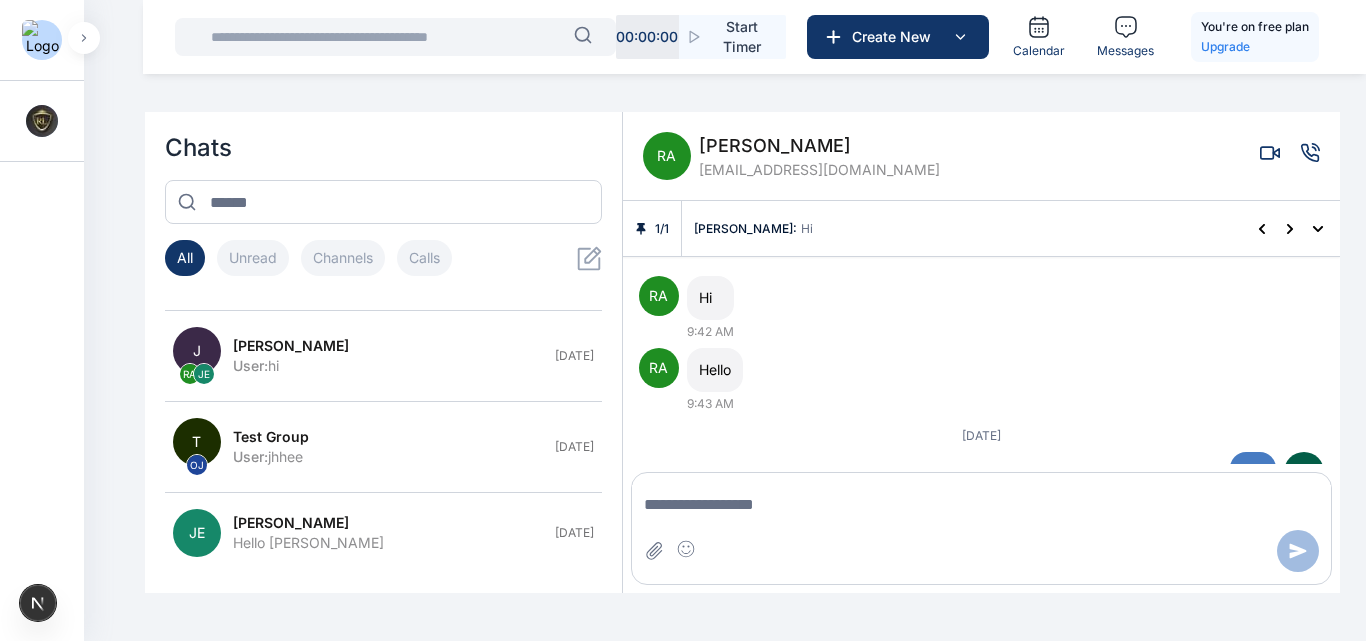 scroll, scrollTop: 350, scrollLeft: 0, axis: vertical 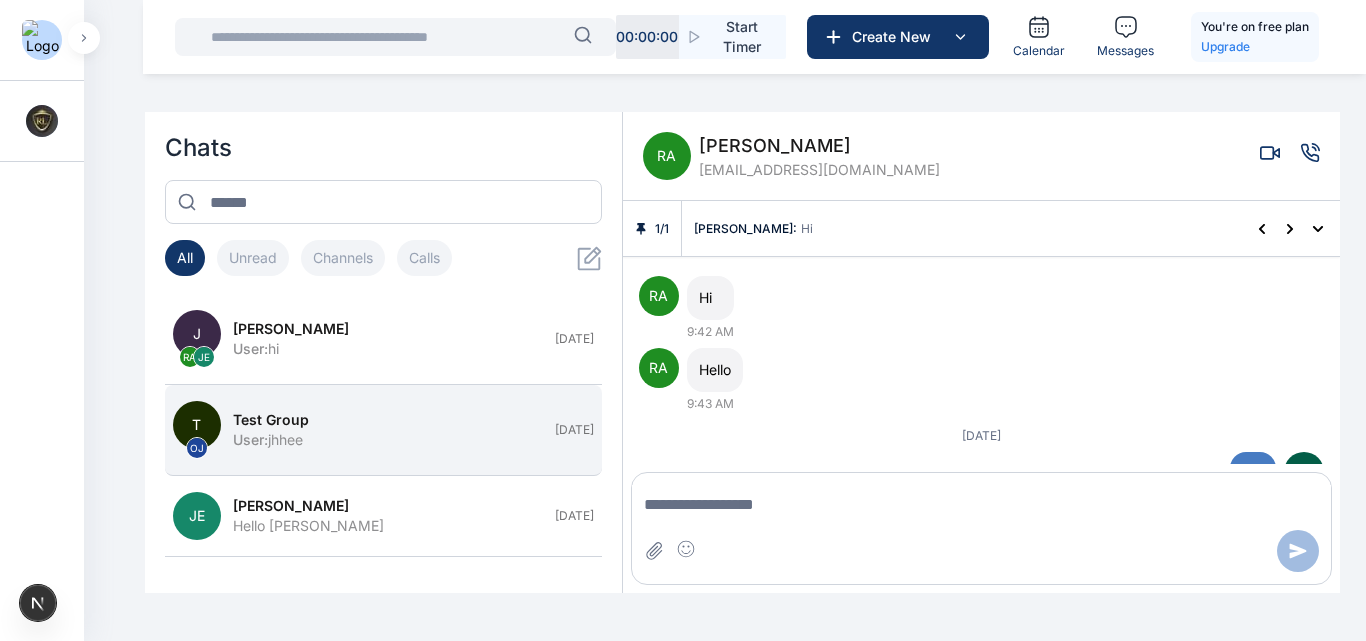 click on "T OJ Test Group User :  jhhee [DATE]" at bounding box center [383, 430] 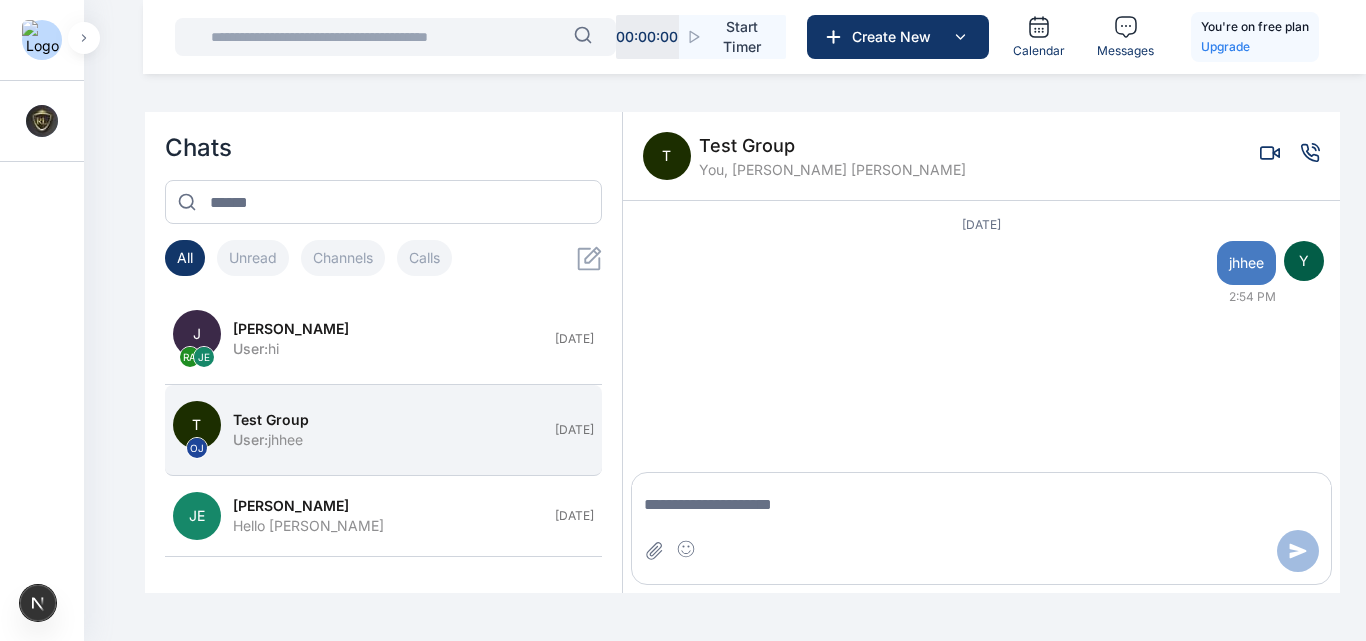 click on "T OJ Test Group User :  jhhee [DATE]" at bounding box center [383, 430] 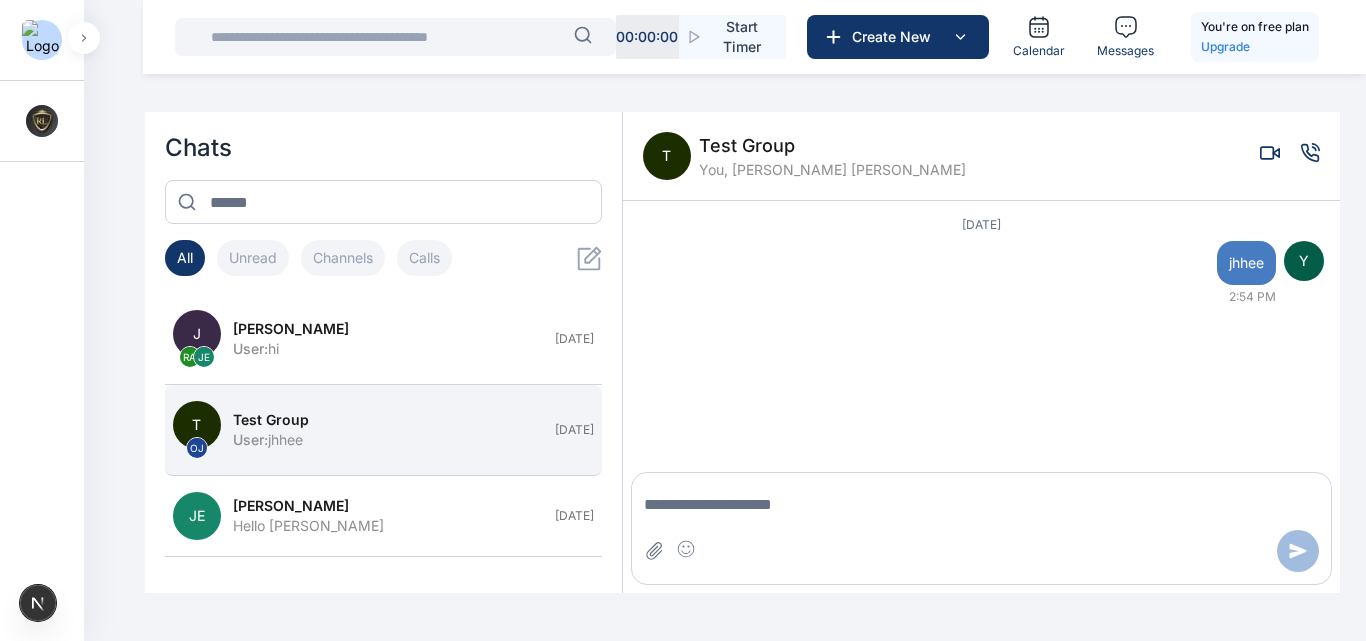 click on "Test Group" at bounding box center [388, 420] 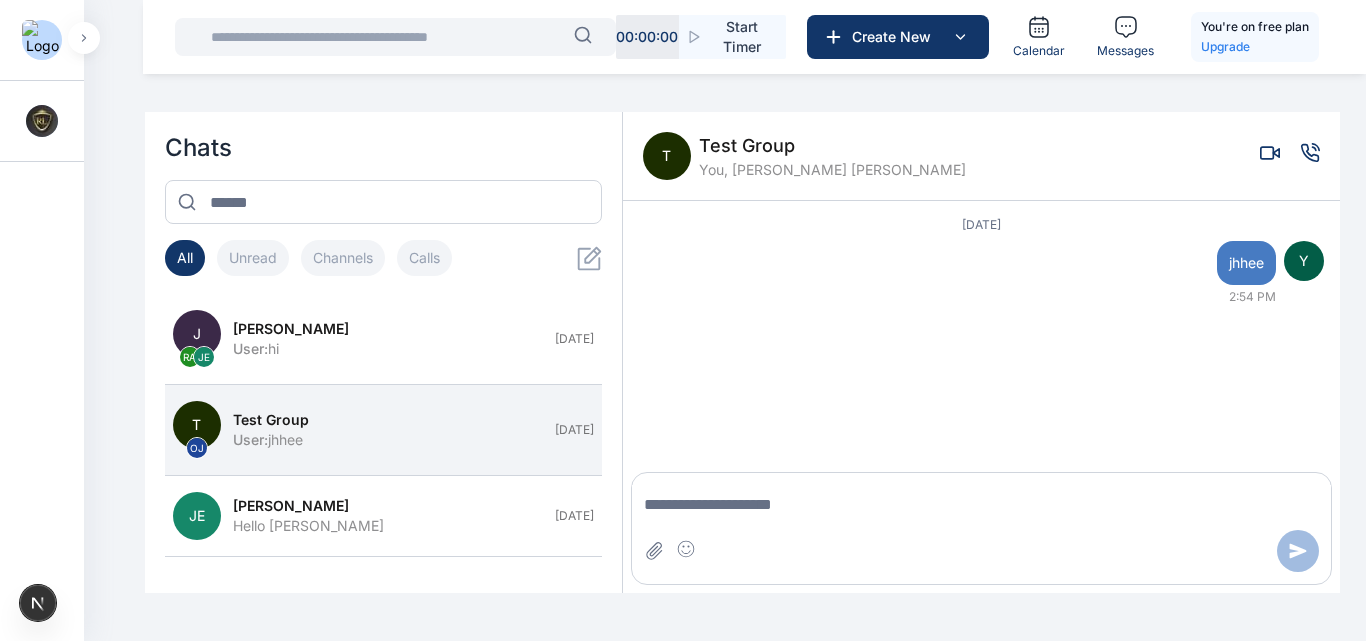 click on "[DATE] Y jhhee 2:54 PM" at bounding box center (981, 332) 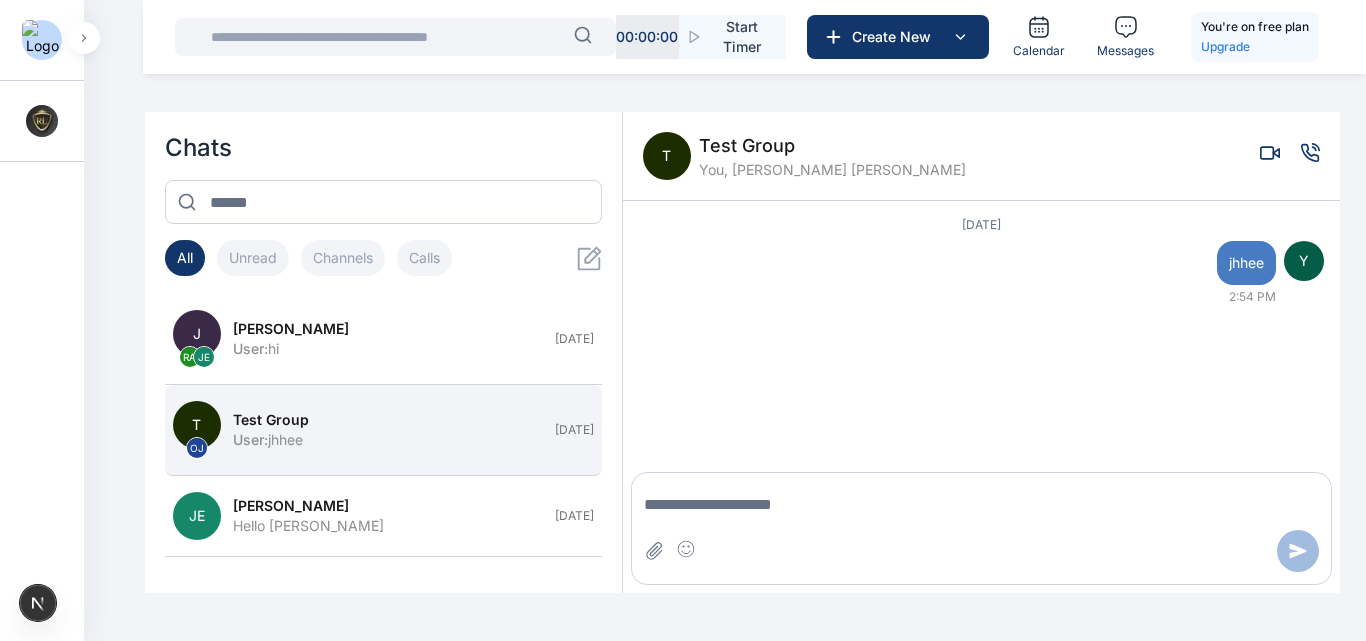 scroll, scrollTop: 0, scrollLeft: 0, axis: both 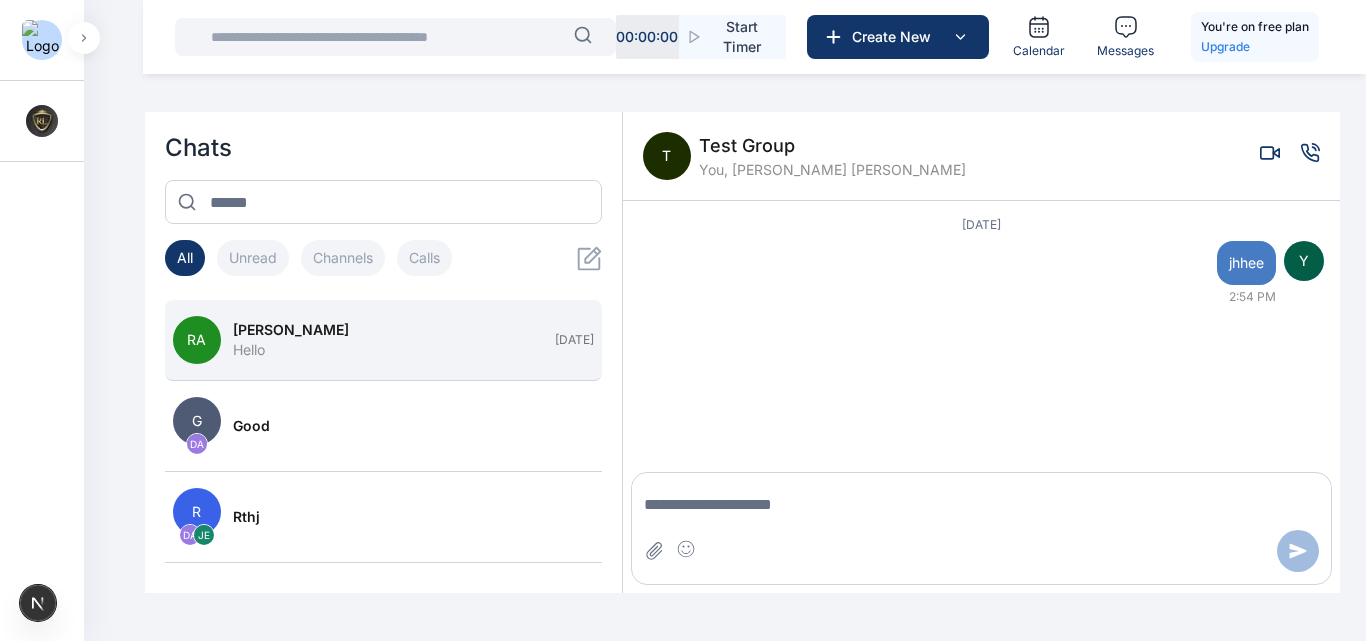 click on "RA [PERSON_NAME] Hello [DATE]" at bounding box center [383, 340] 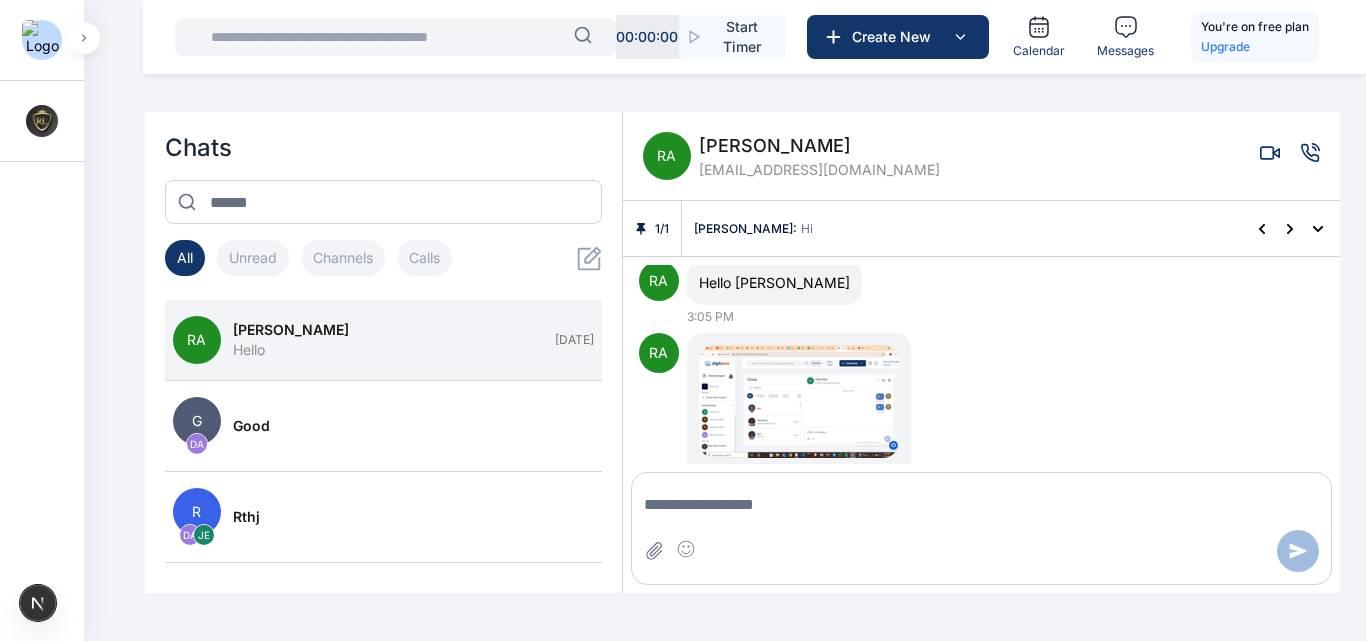 scroll, scrollTop: 0, scrollLeft: 0, axis: both 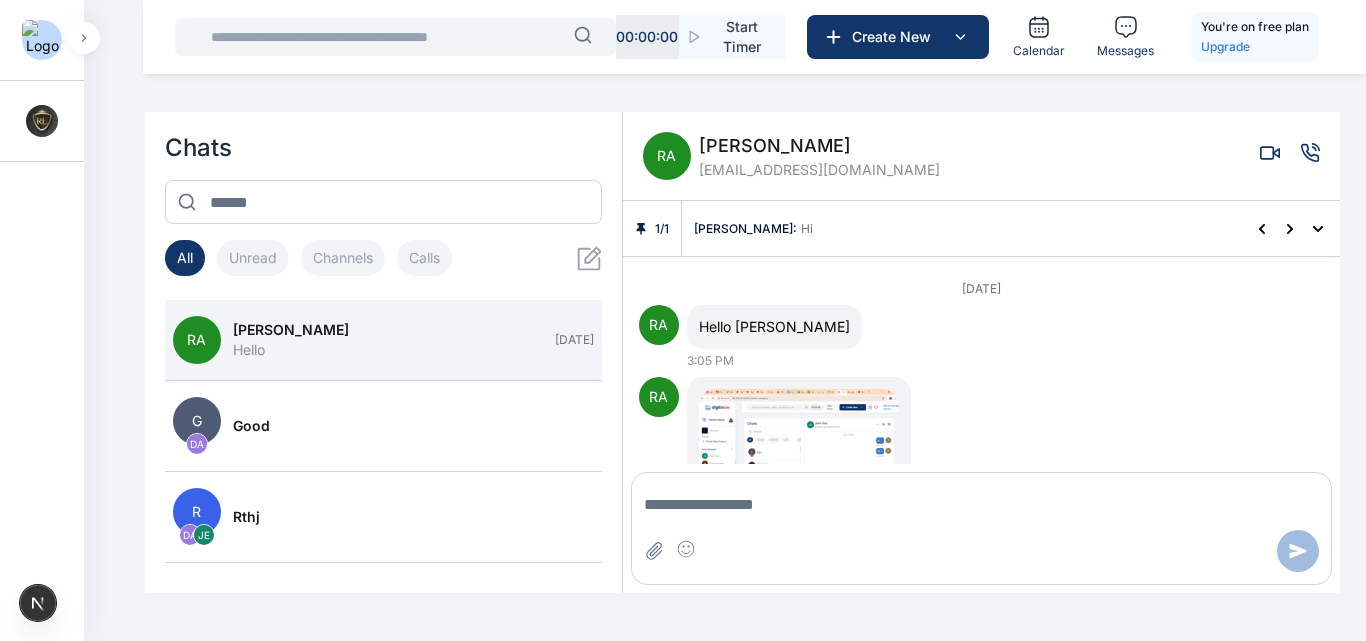click on "Unread" at bounding box center [253, 258] 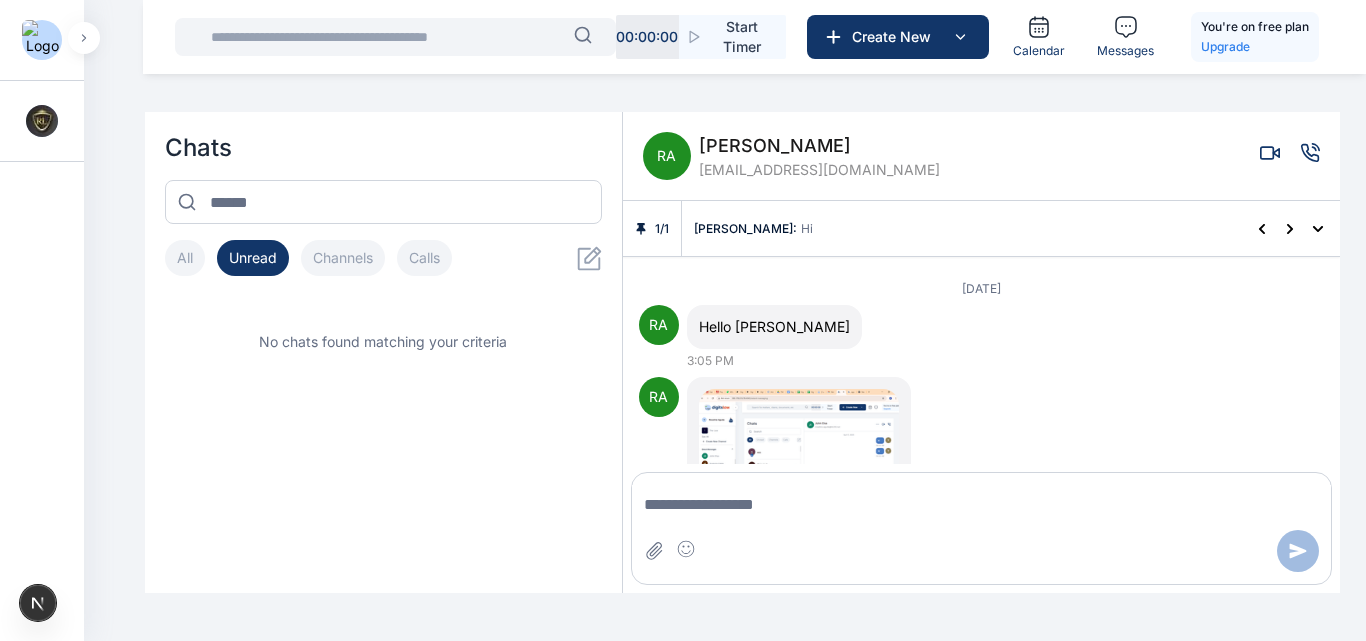 click on "Channels" at bounding box center [343, 258] 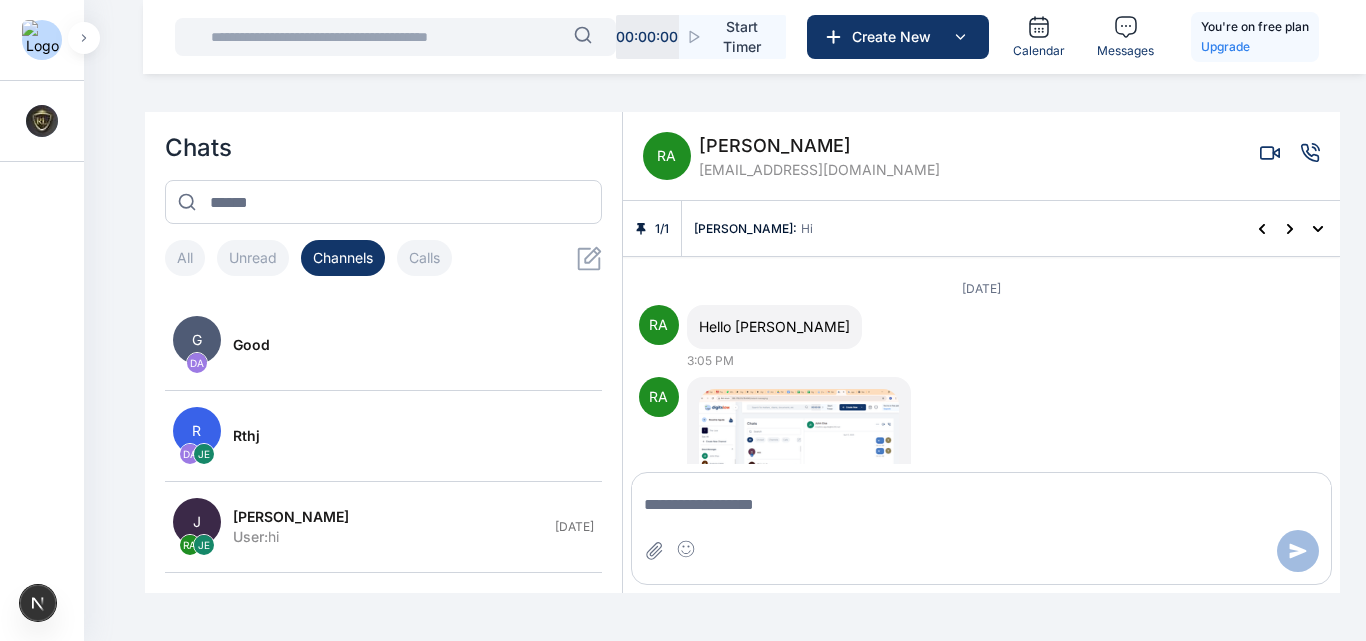 click on "Calls" at bounding box center [424, 258] 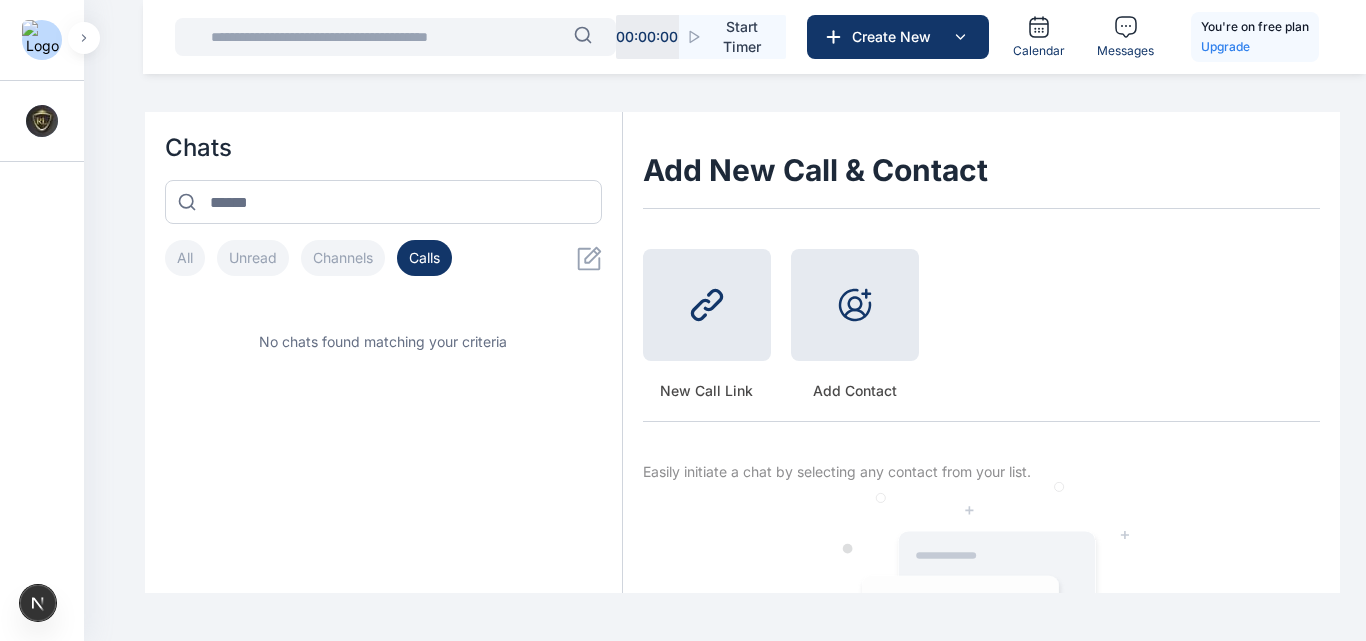 click at bounding box center [84, 38] 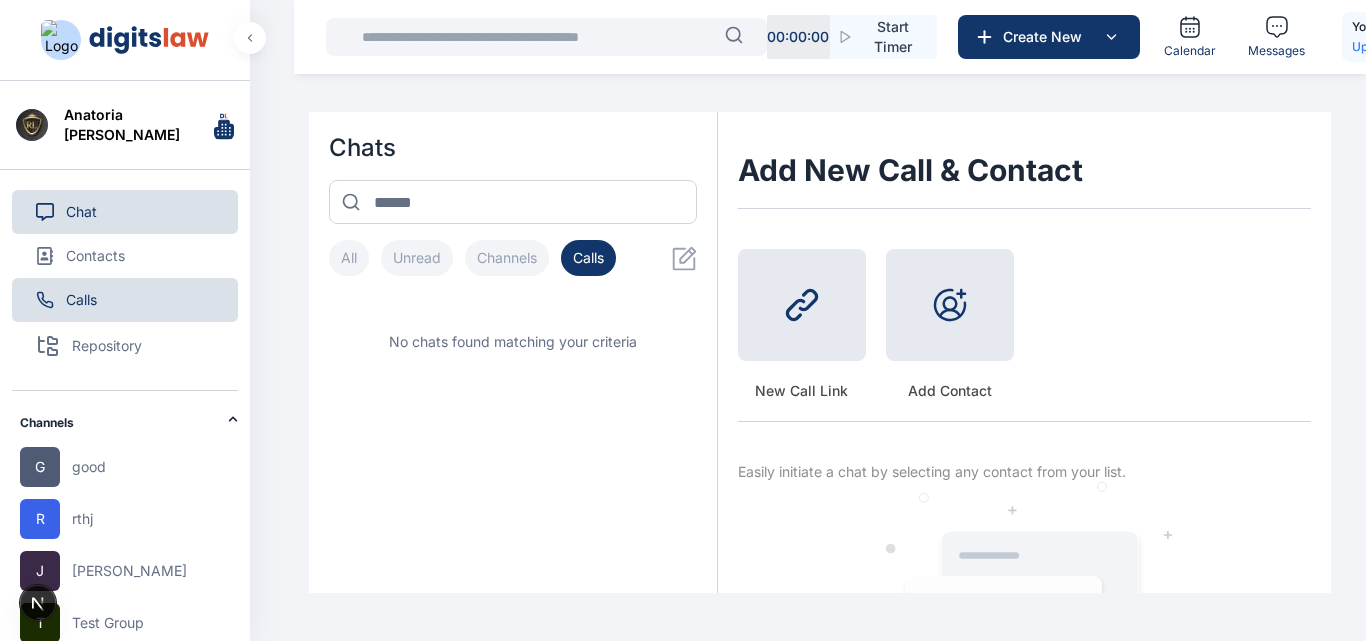 click on "Calls" at bounding box center [125, 300] 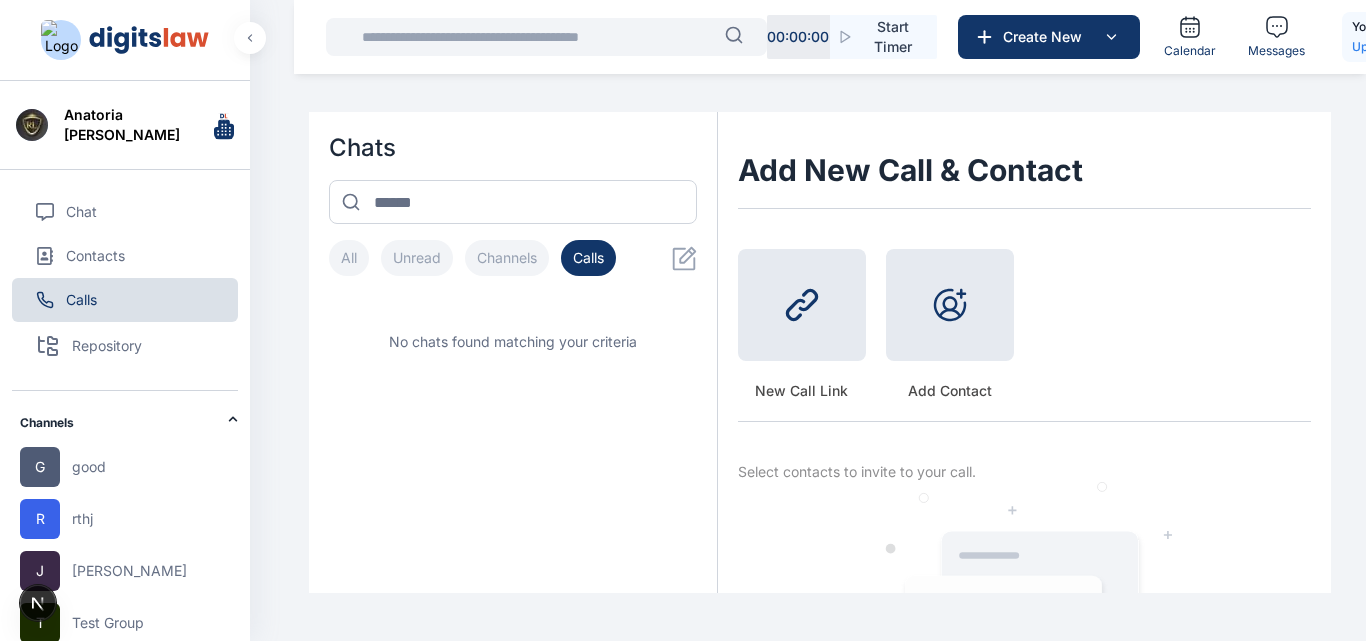 type 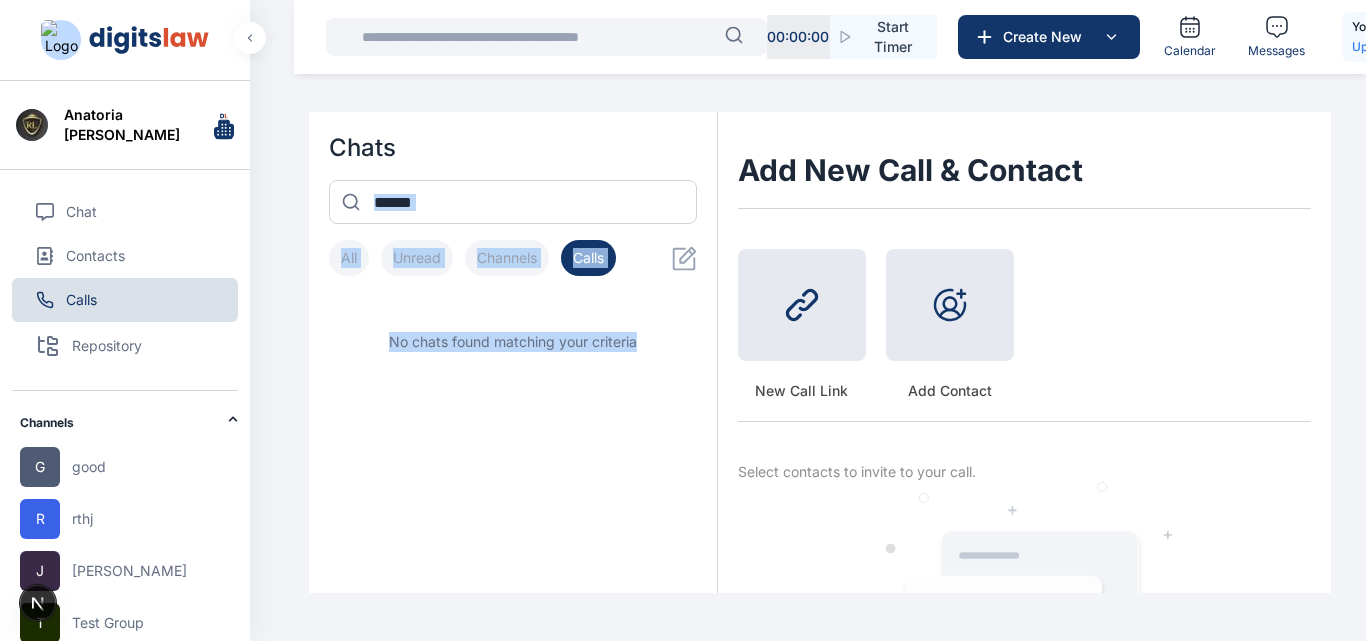 drag, startPoint x: 487, startPoint y: 125, endPoint x: 656, endPoint y: 354, distance: 284.6085 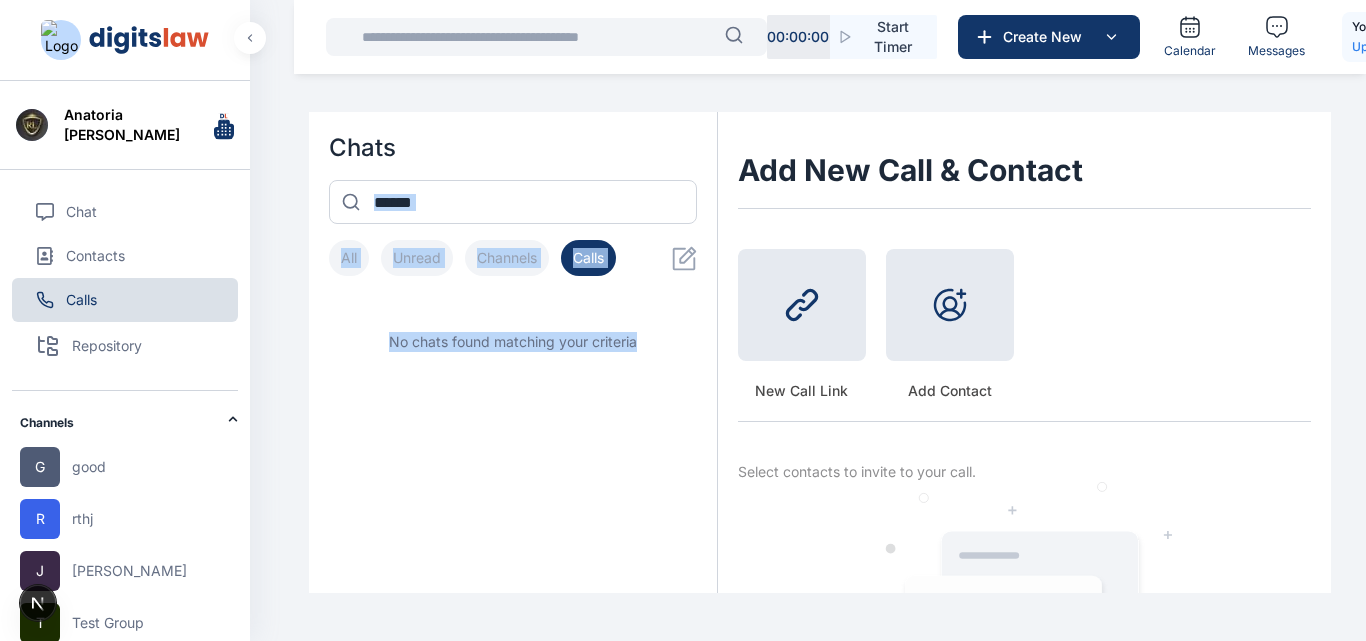 click on "No chats found matching your criteria" at bounding box center [513, 436] 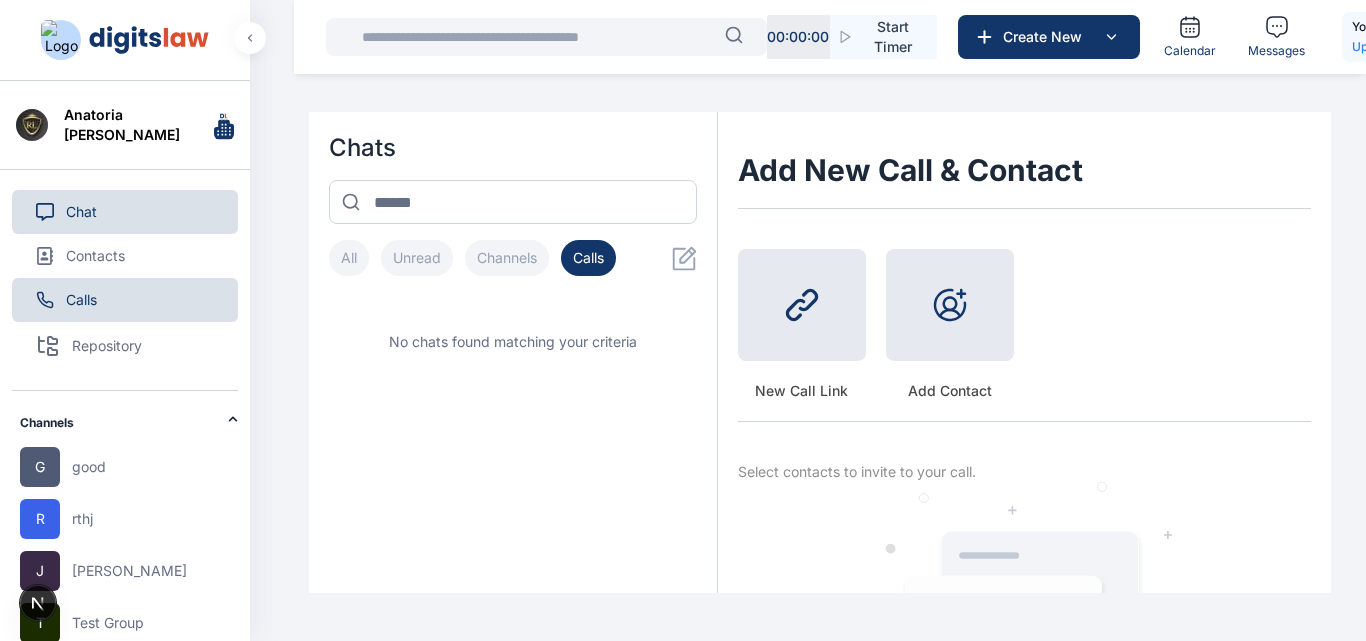 click on "Chat" at bounding box center (125, 212) 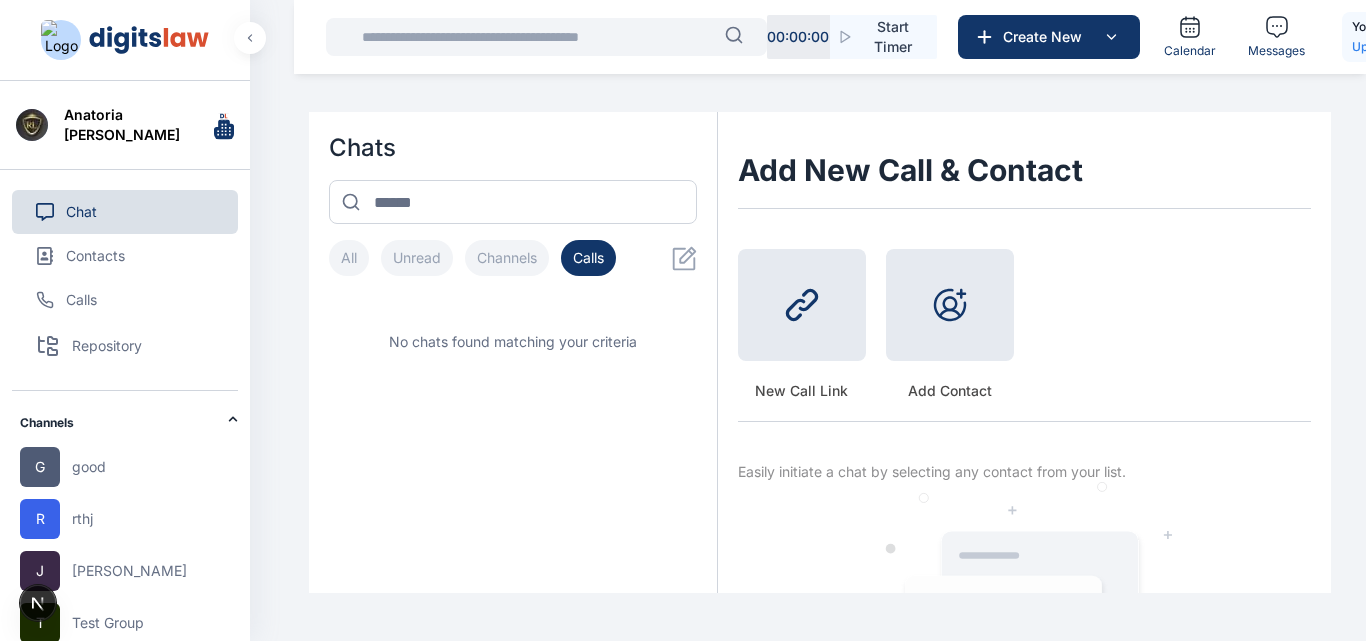 click on "Chat" at bounding box center (125, 212) 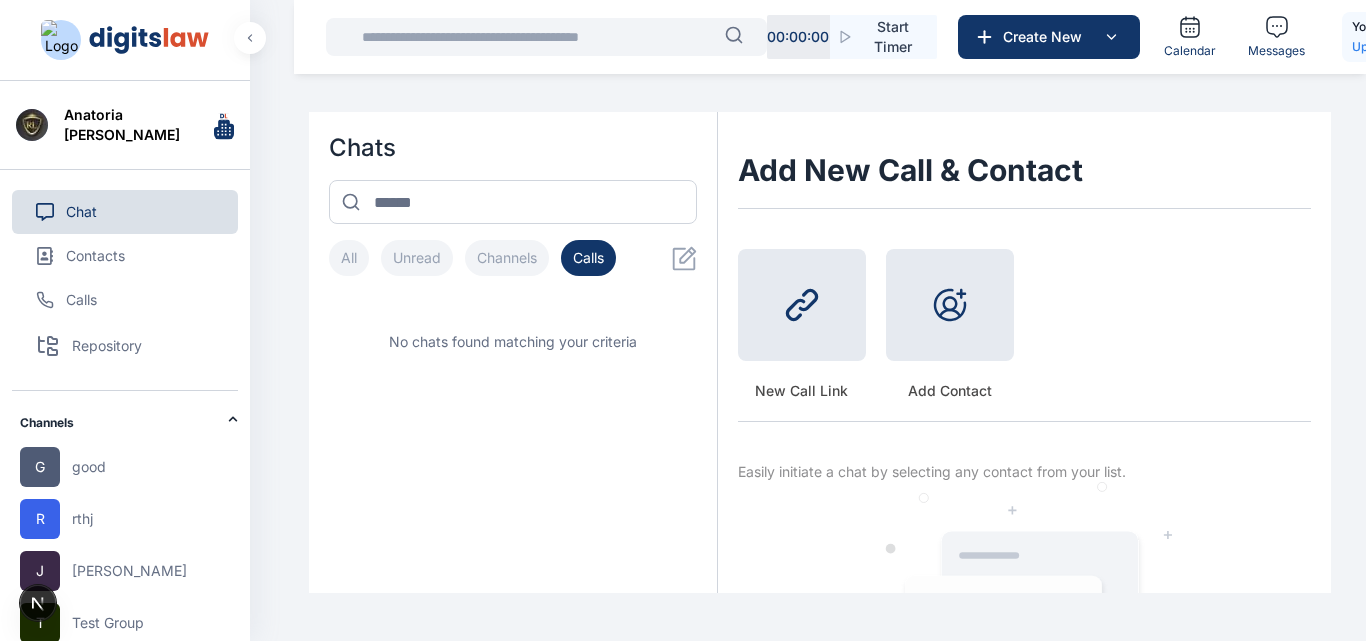 click on "All" at bounding box center (349, 258) 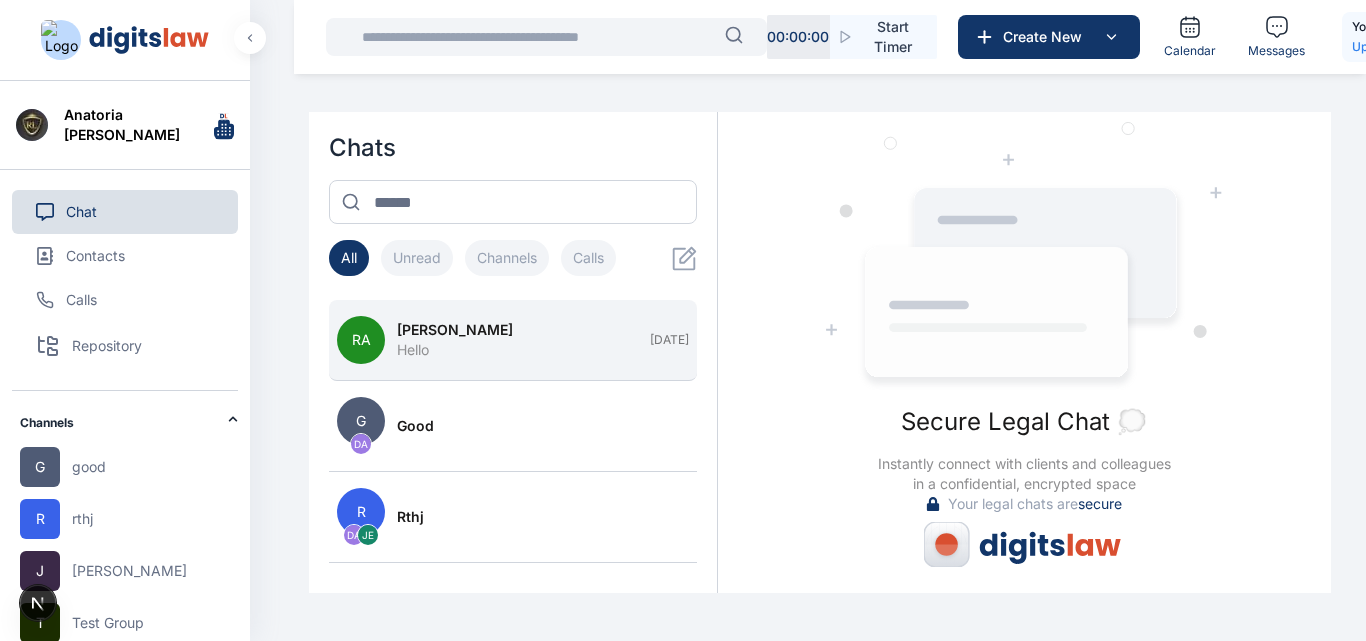 click on "Hello" at bounding box center [517, 350] 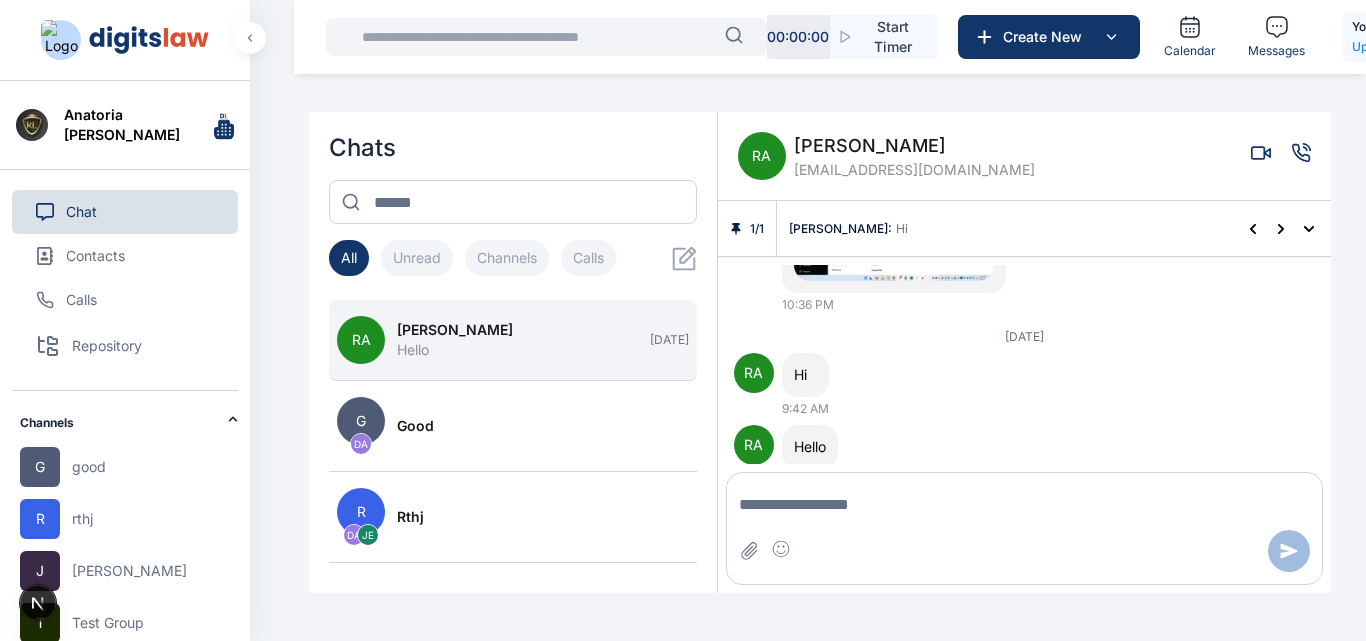 scroll, scrollTop: 1390, scrollLeft: 0, axis: vertical 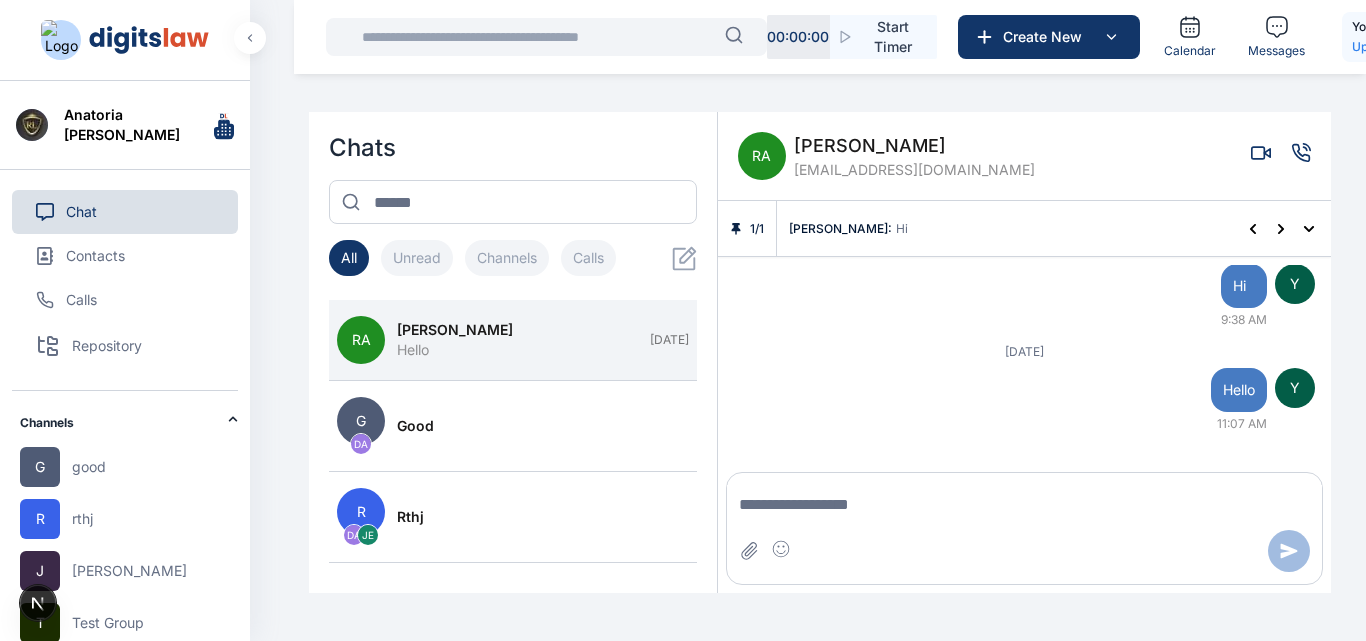 click 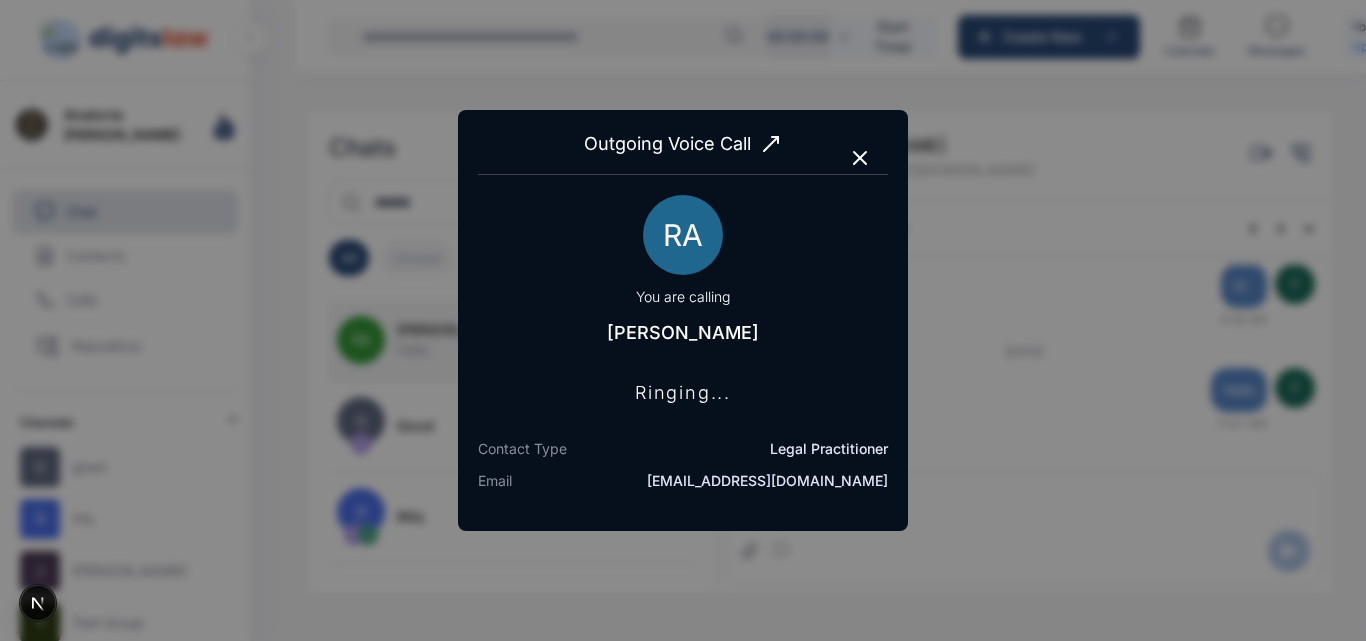 click 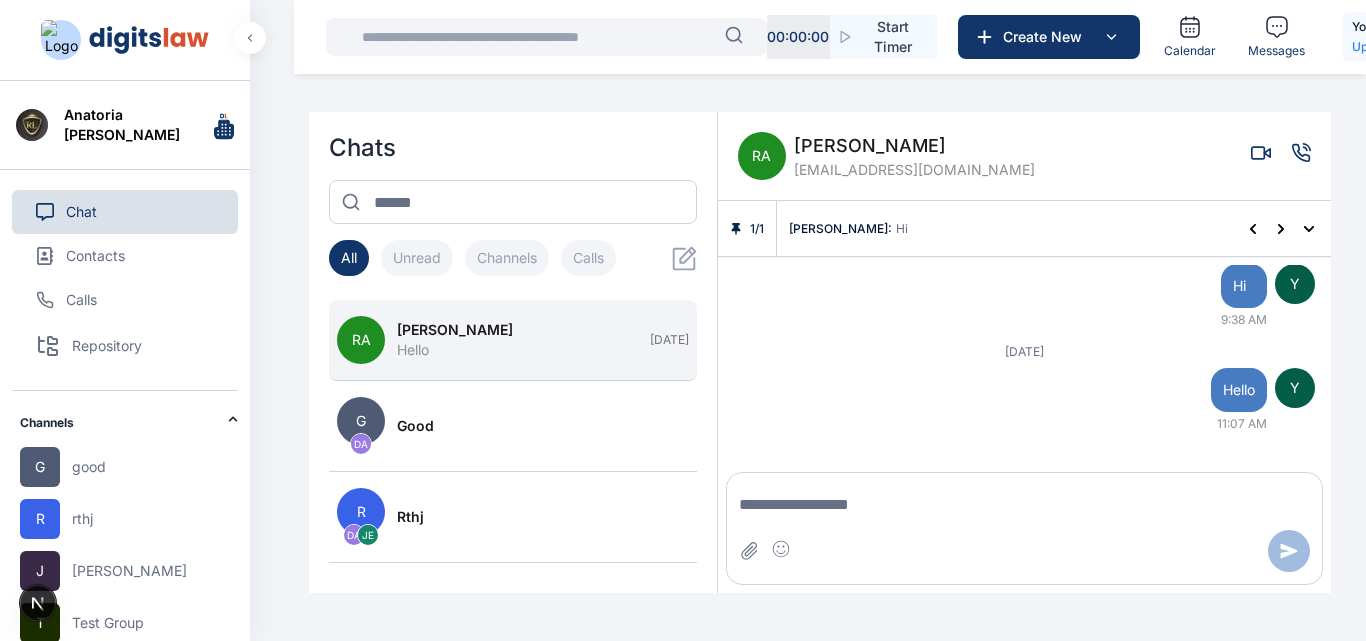 click on "RA [PERSON_NAME] Hello [DATE]" at bounding box center [513, 340] 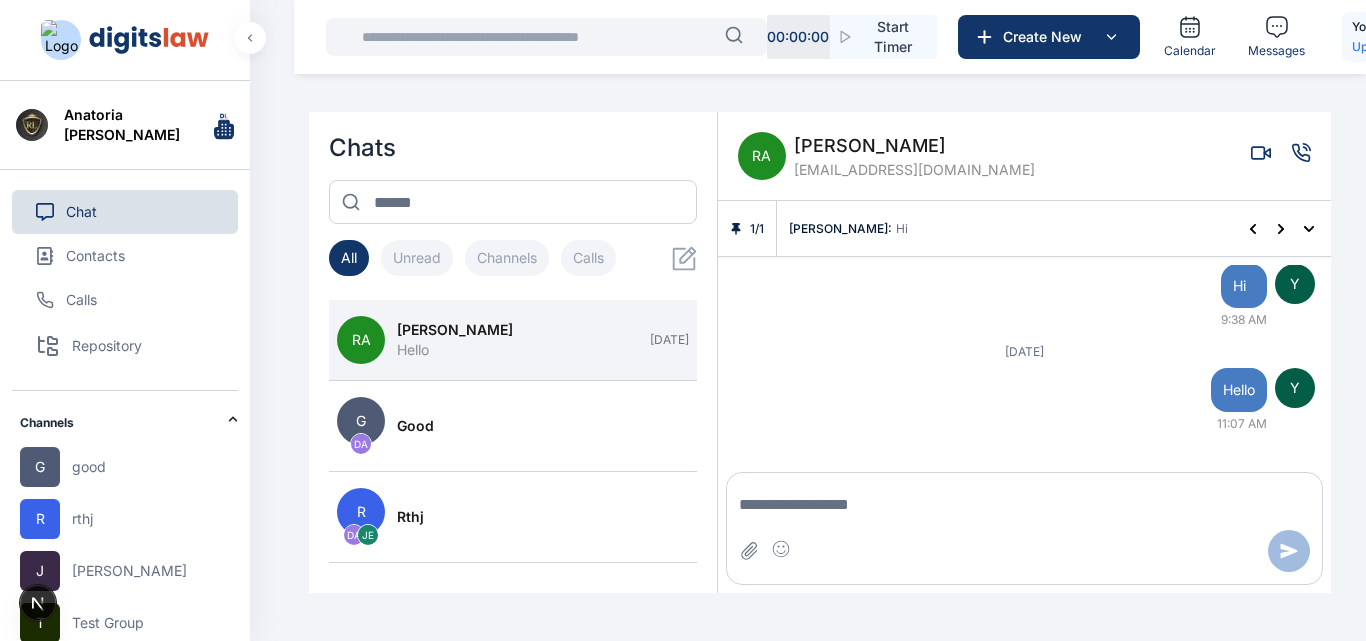 click 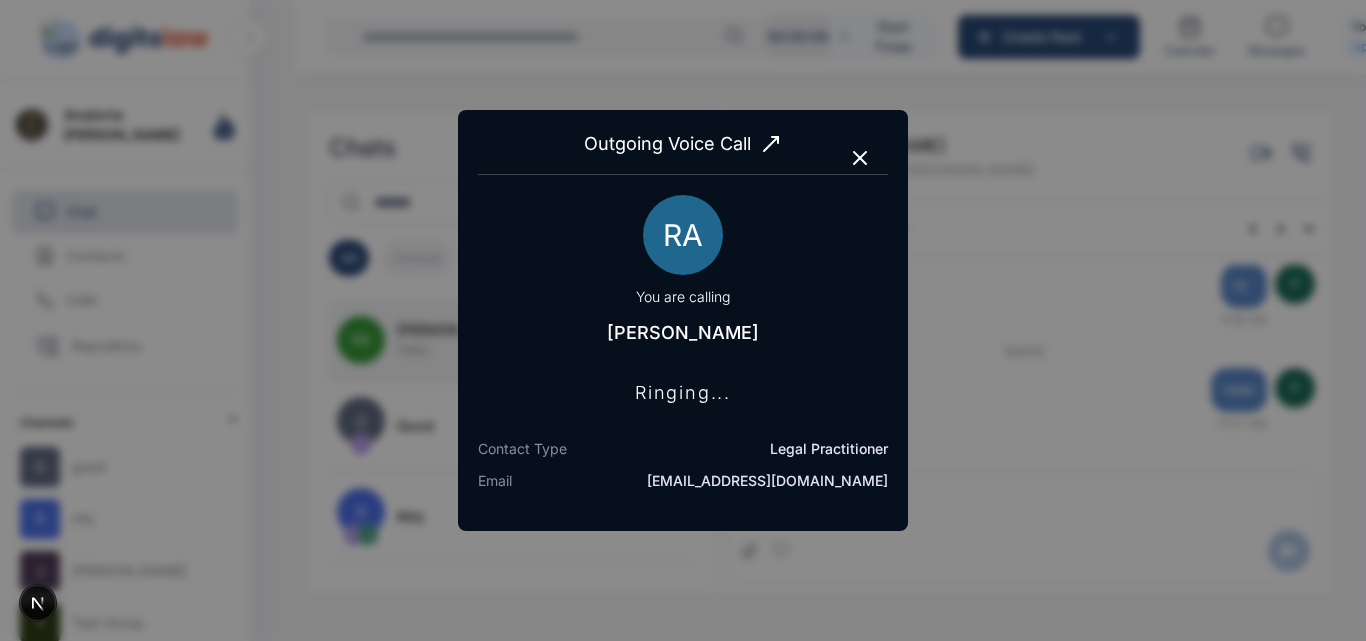 click on "Outgoing Voice Call" at bounding box center [683, 152] 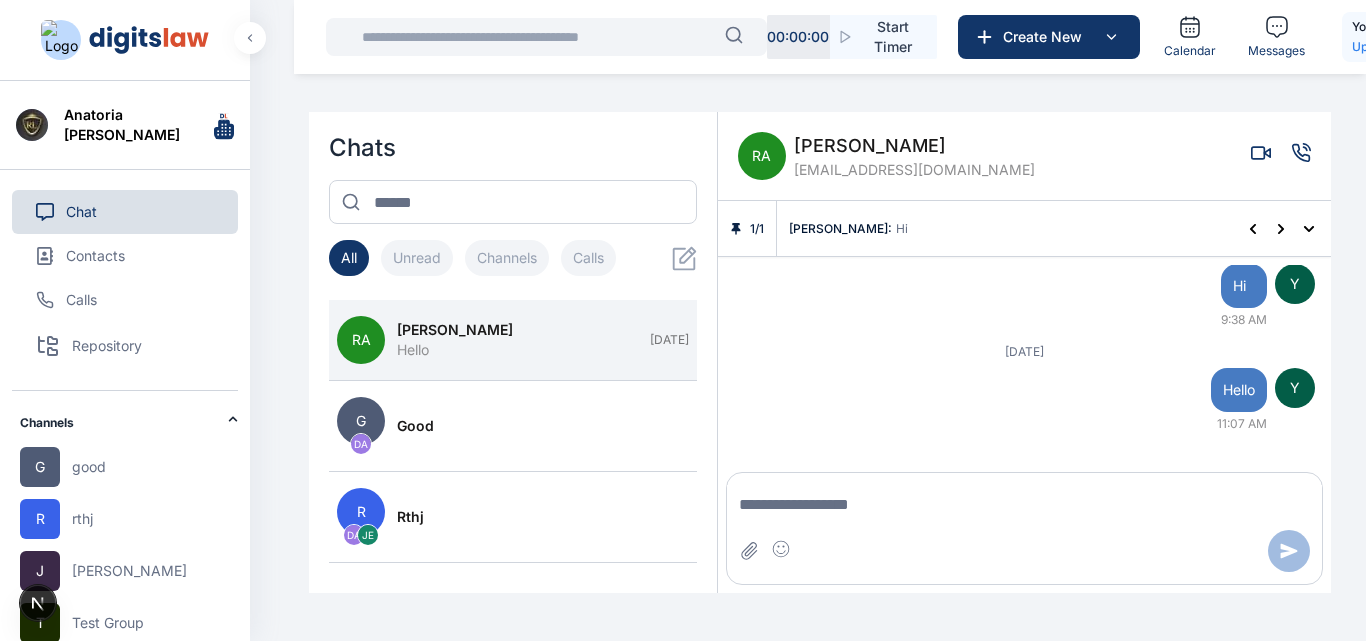 click on "Calls" at bounding box center (588, 258) 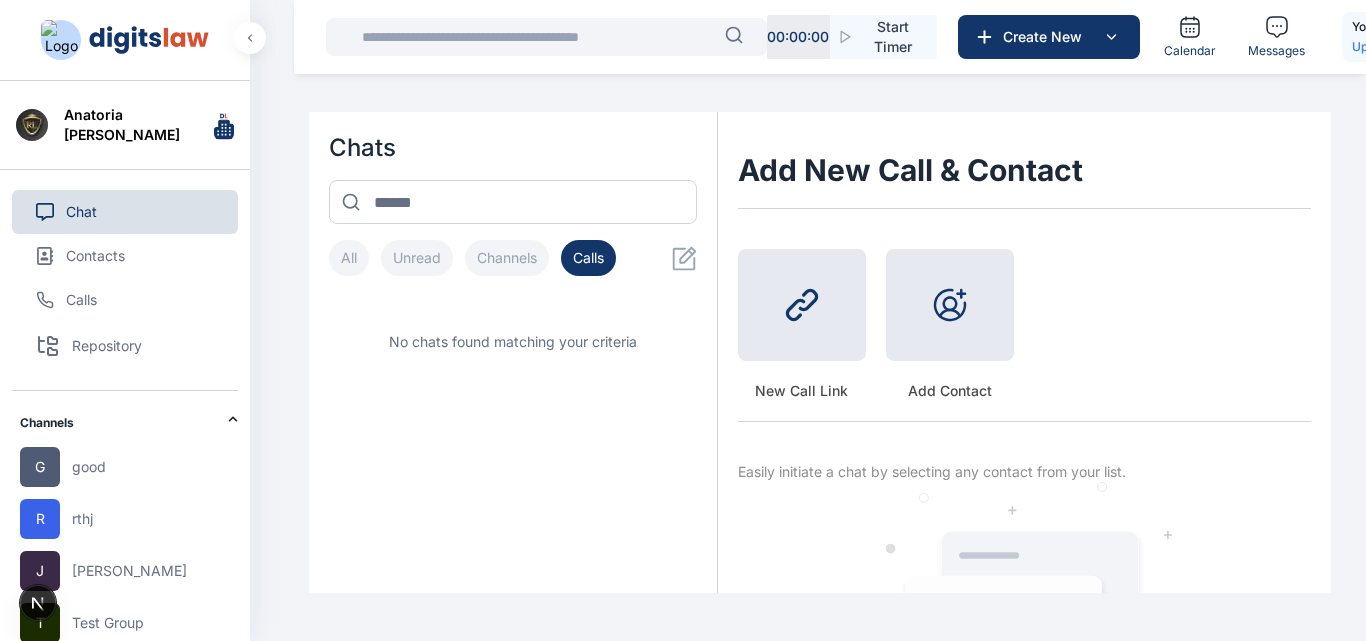 click at bounding box center [802, 305] 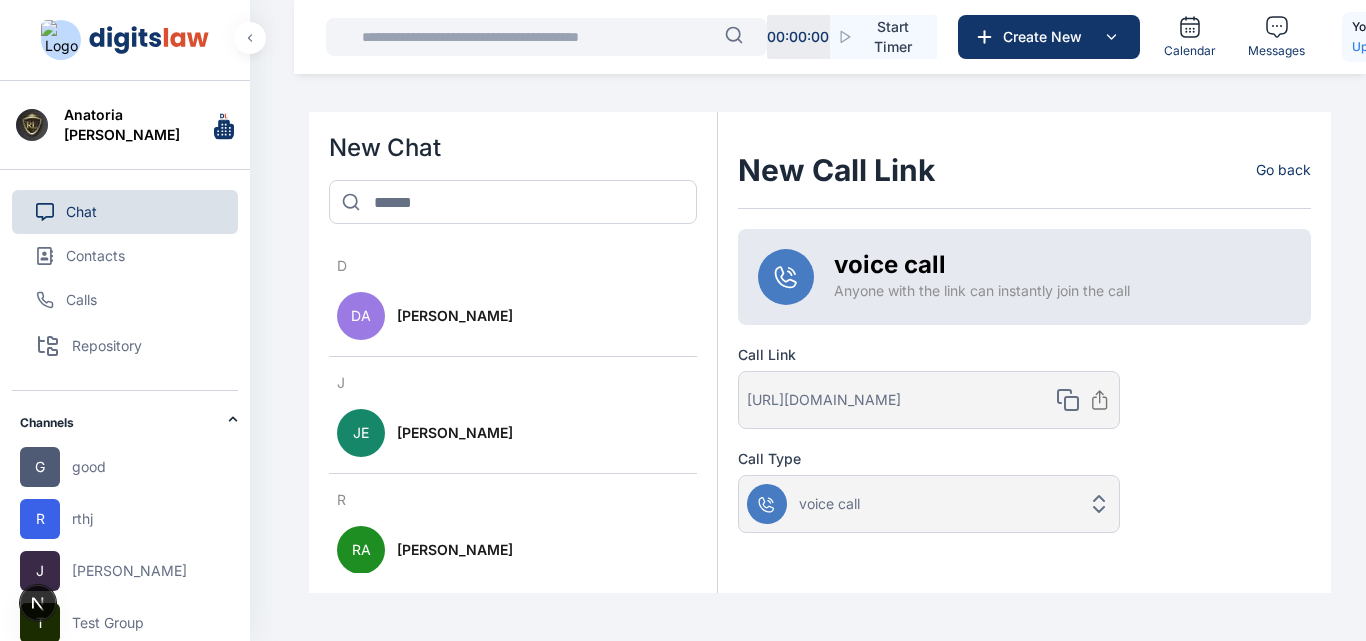 click 